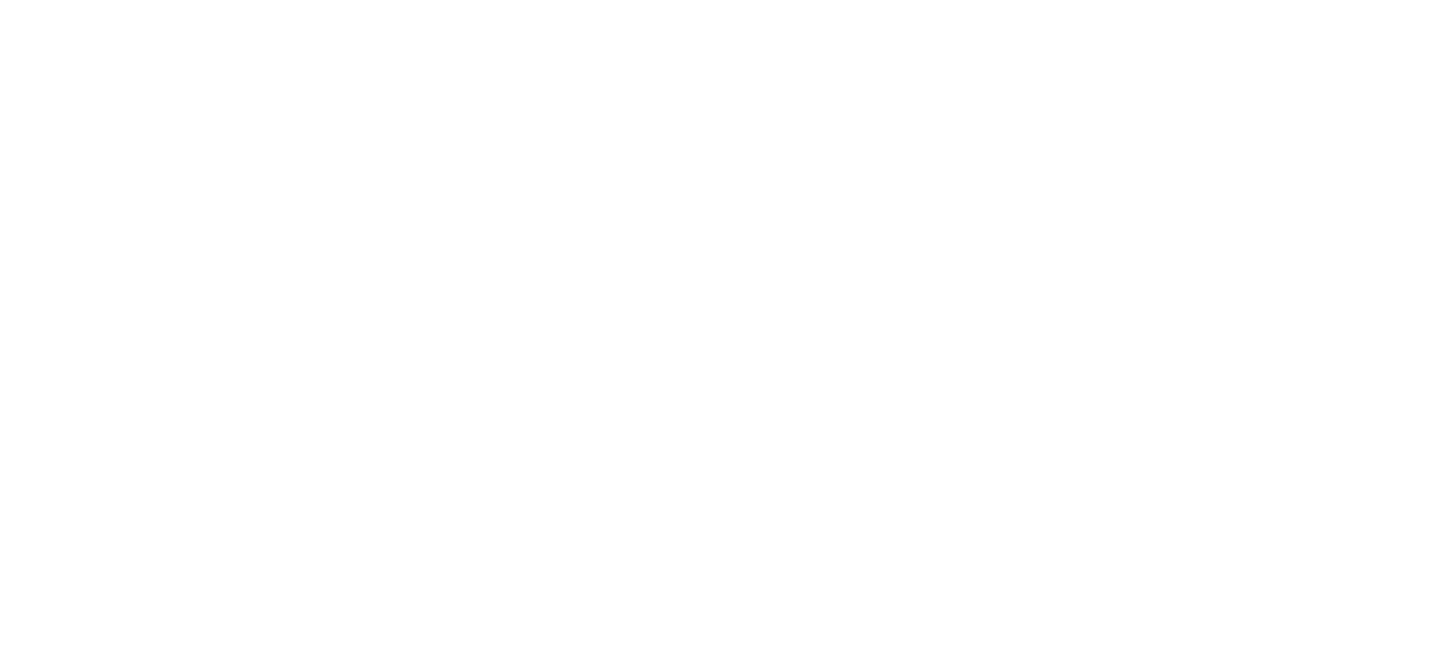scroll, scrollTop: 0, scrollLeft: 0, axis: both 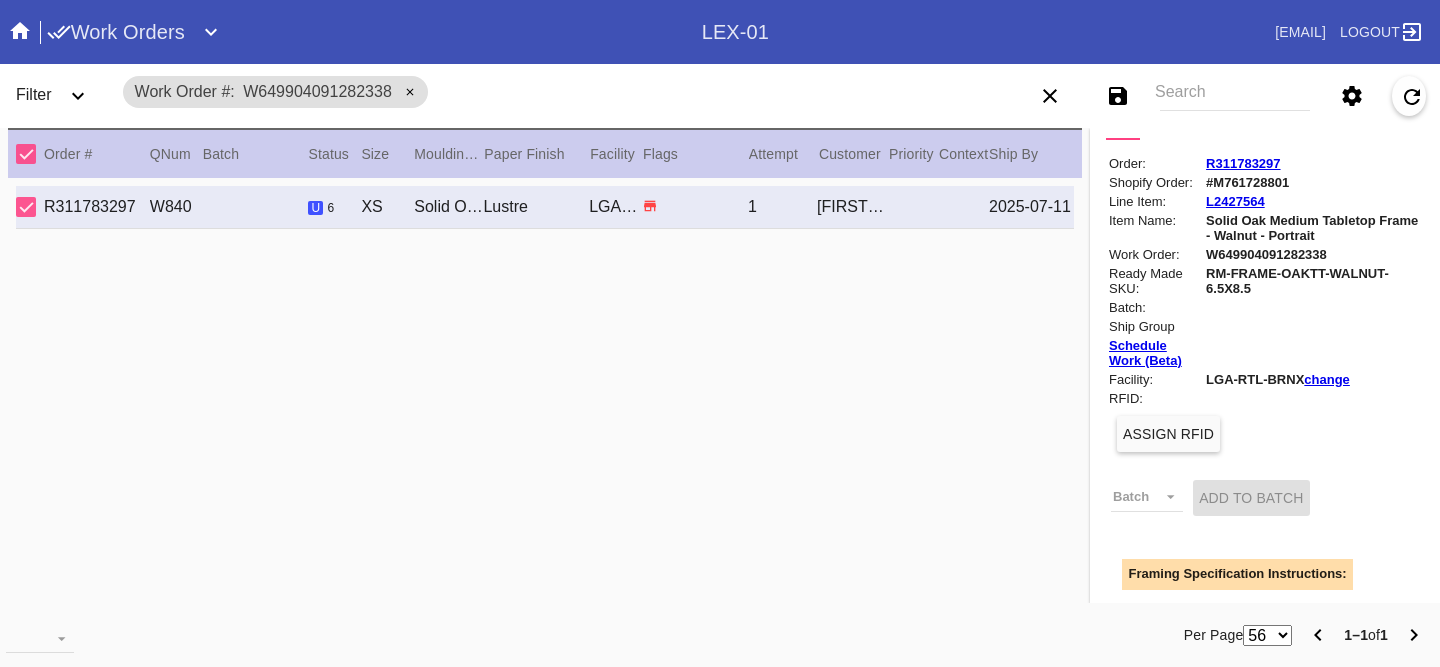 click on "change" at bounding box center [1327, 379] 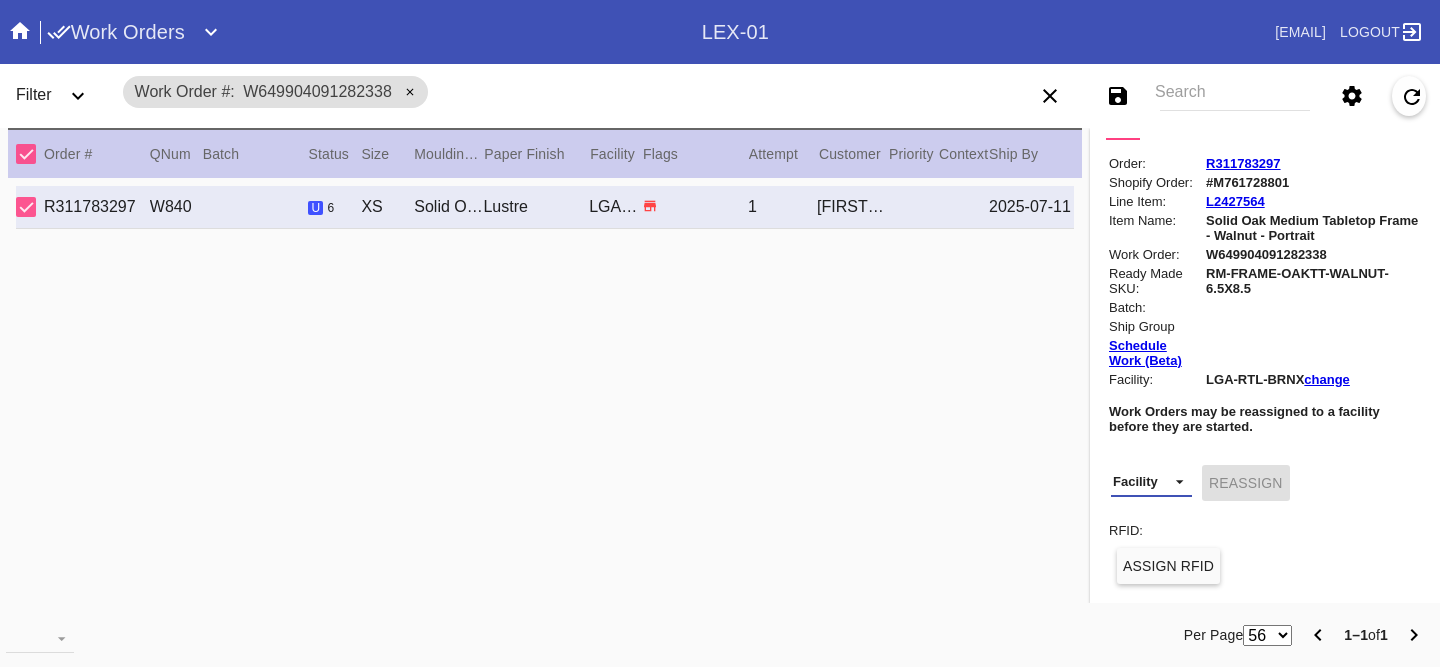 click on "Facility LEX-02 (inactive) LEX-02_ART (inactive) DCA-01 (inactive) CLT-RTL-MYP BOS-RTL-WEL DCA-RTL-MCL PHL-RLT-SBRN LAX-RTL-SMON (inactive) SFO-RTL-PALO (inactive) DCA-05 LAS-01 LEX-01 ATL-RTL-ALP (inactive) LGA-RTL-WPT AUS-RTL-SAUS BNA-RTL-NASH ELP-01 ORD-RTL-WINN LEX-03 ATL-RTL-WEST DCA-RTL-UNMA DCA-RTL-BETH LGA-RTL-SUM DCA-RTL-MOSA BOS-RTL-SEA AUS-RTL-CAUS ATL-RTL-BUCK PHL-01 (inactive) DCA-RTL-CLAR LGA-RTL-HOBO CLT-RTL-SOE PHL-RTL-PHI DCA-RTL-OLDT DFW-RTL-IVIL BOS-RTL-DRBY (inactive) LGA-RTL-MHIL (inactive) LGA-RTL-NCA LGA-RTL-76TH LGA-RTL-COBL DCA-STR-BETH DCA-RTL-GEO LGA-RTL-PSLO LGA-RTL-WILL ORD-RTL-SOUT LGA-RTL-82ND ORD-RTL-WLOO LGA-RTL-BRNX DCA-RTL-14TH LGA-RTL-VILL ORD-RTL-RNOR MSY-RTL-ORL DCA-04" at bounding box center [1151, 482] 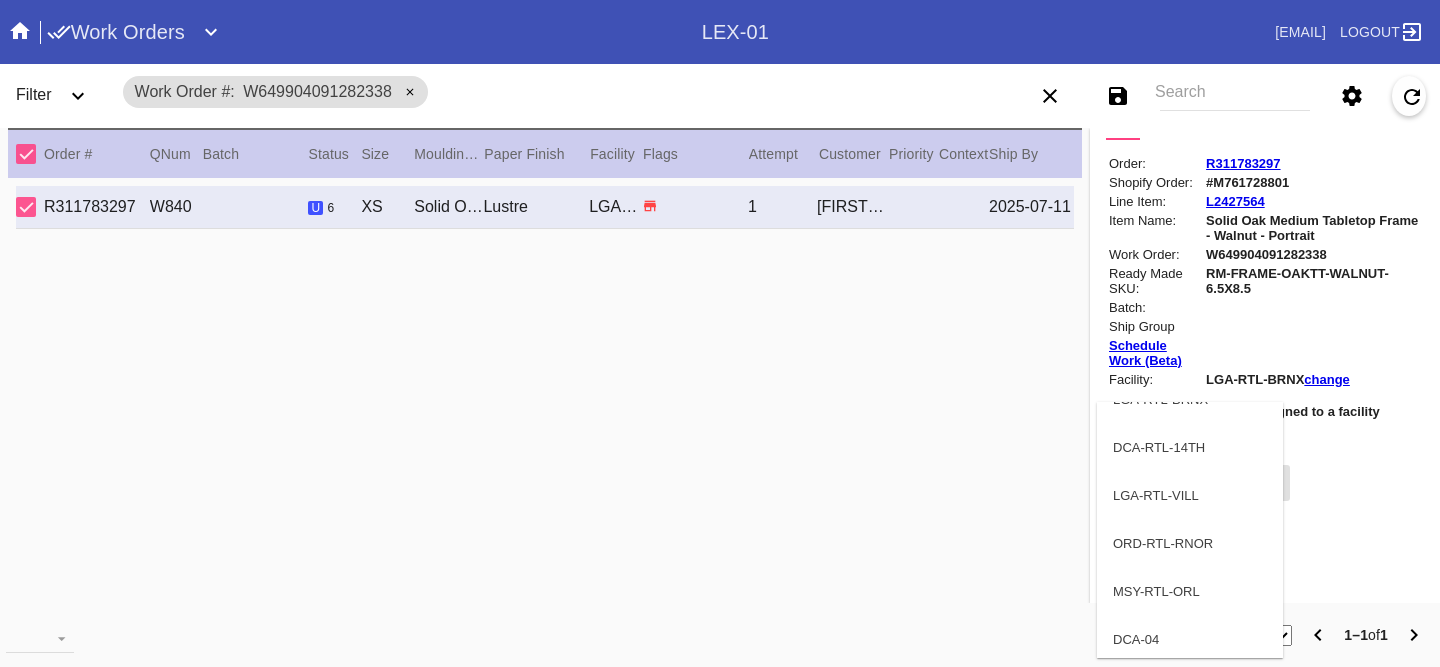 scroll, scrollTop: 2240, scrollLeft: 0, axis: vertical 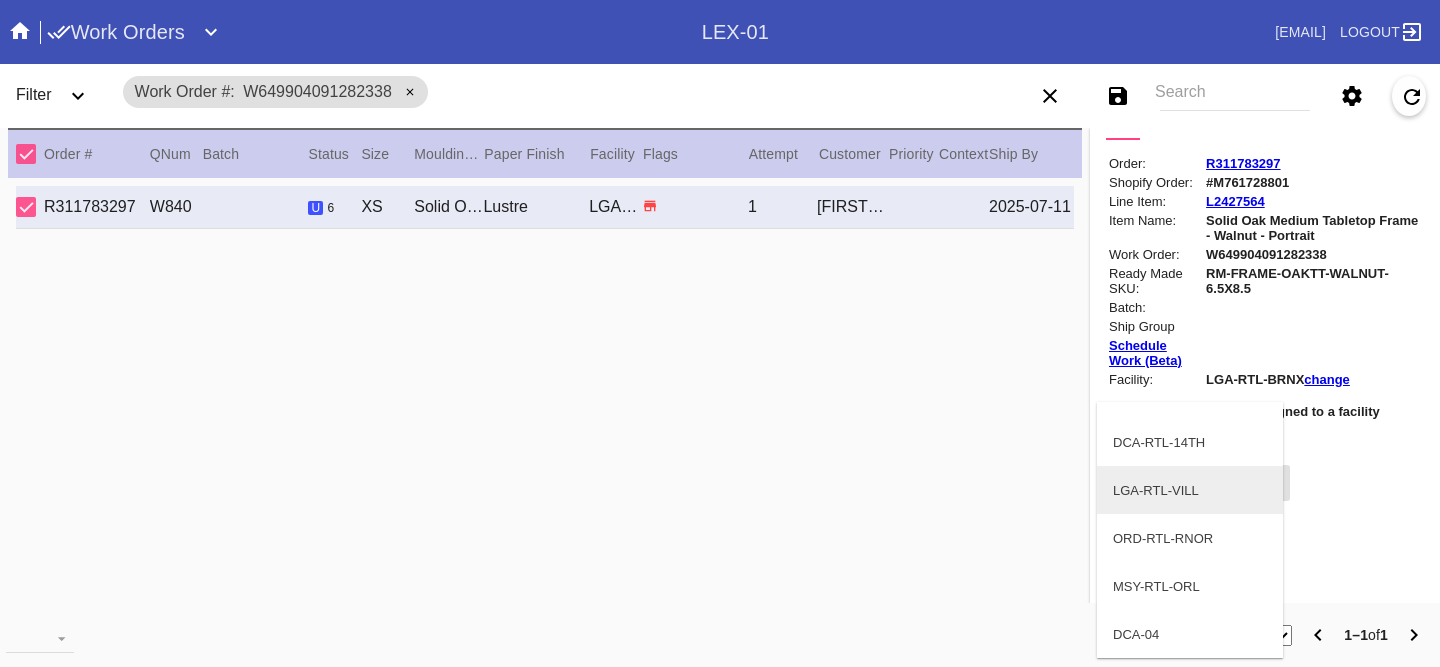 click on "LGA-RTL-VILL" at bounding box center (1190, 490) 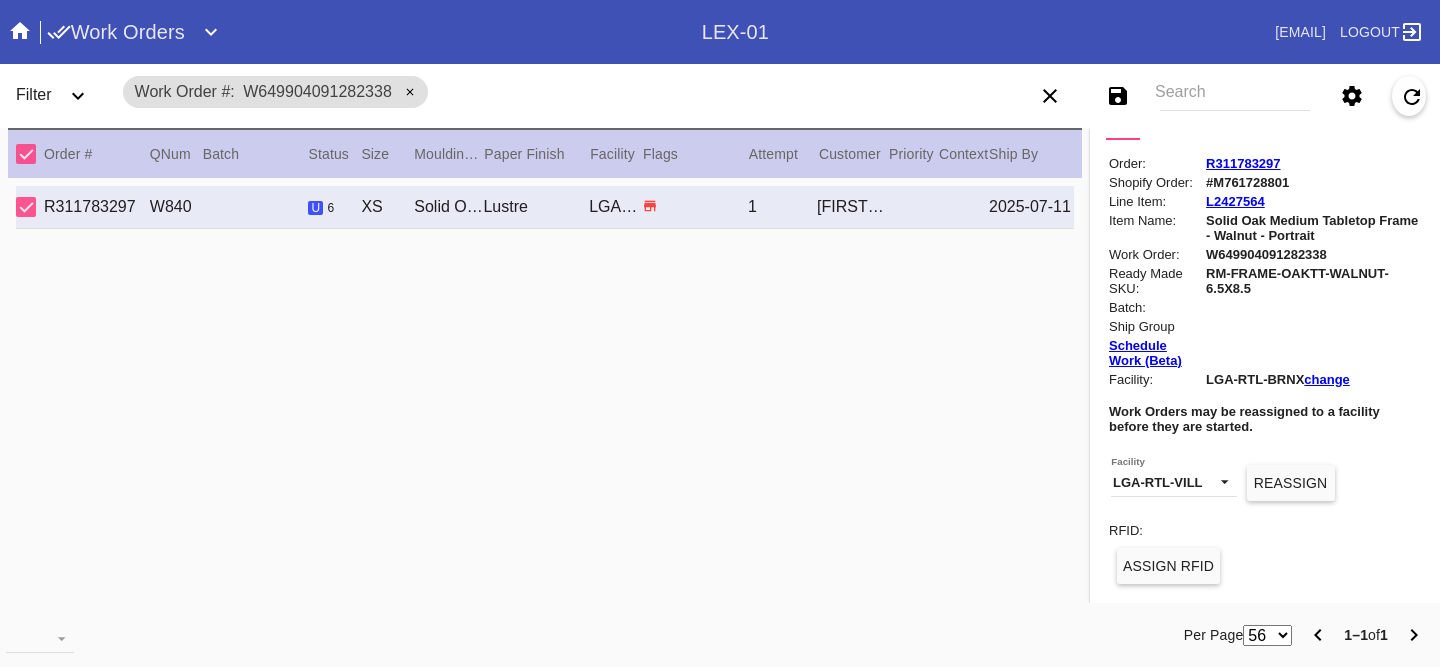 click on "Reassign" at bounding box center [1290, 483] 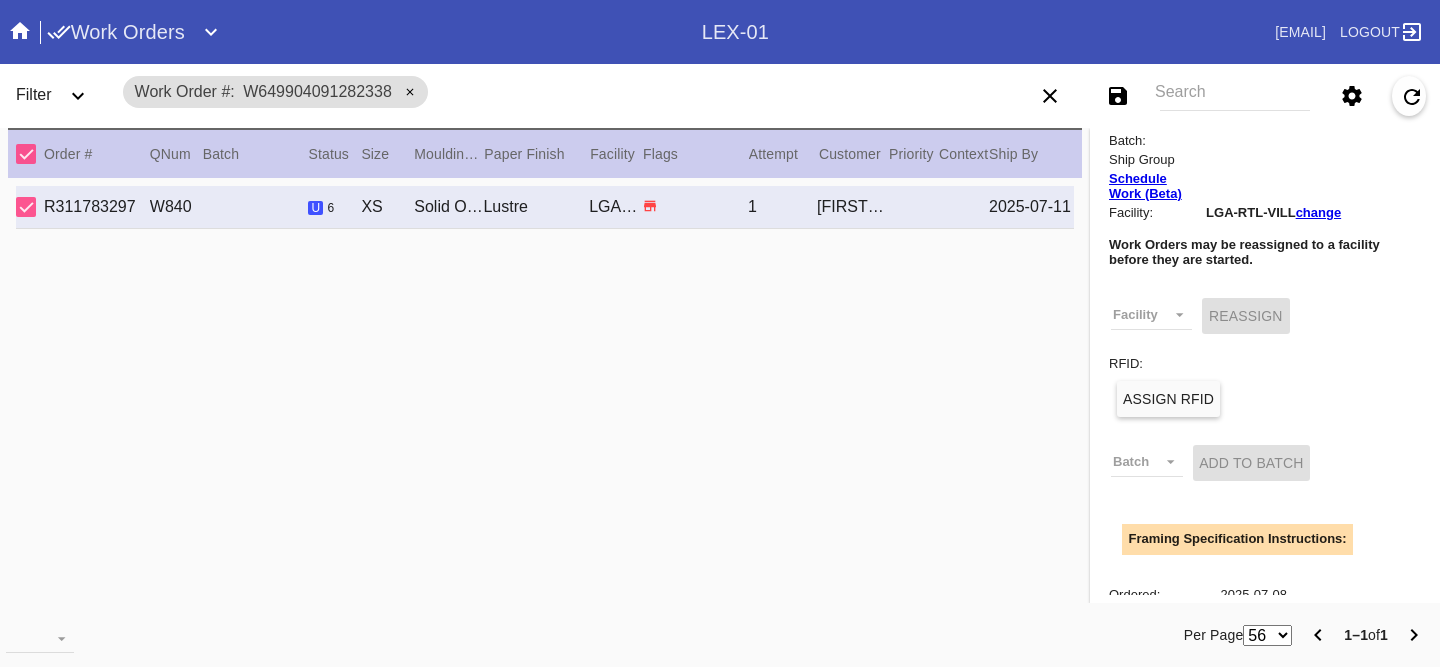 scroll, scrollTop: 450, scrollLeft: 0, axis: vertical 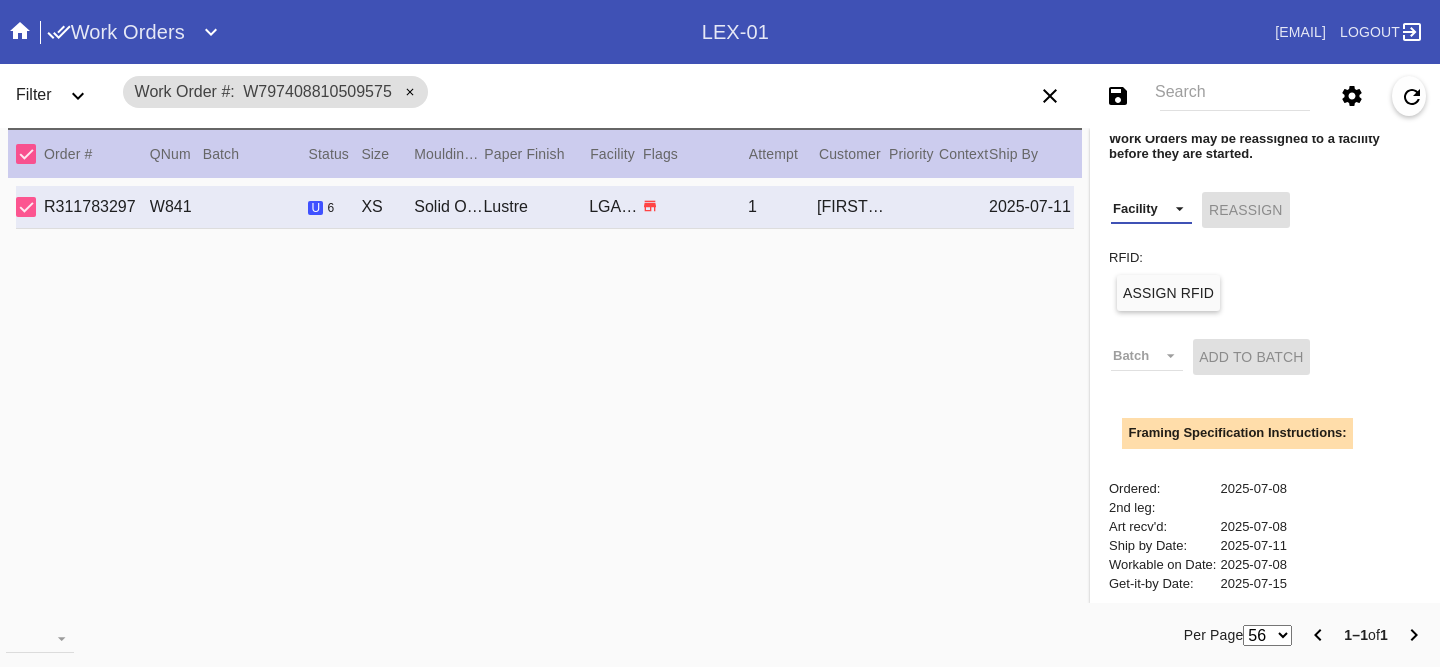 click on "Facility" at bounding box center [1151, 209] 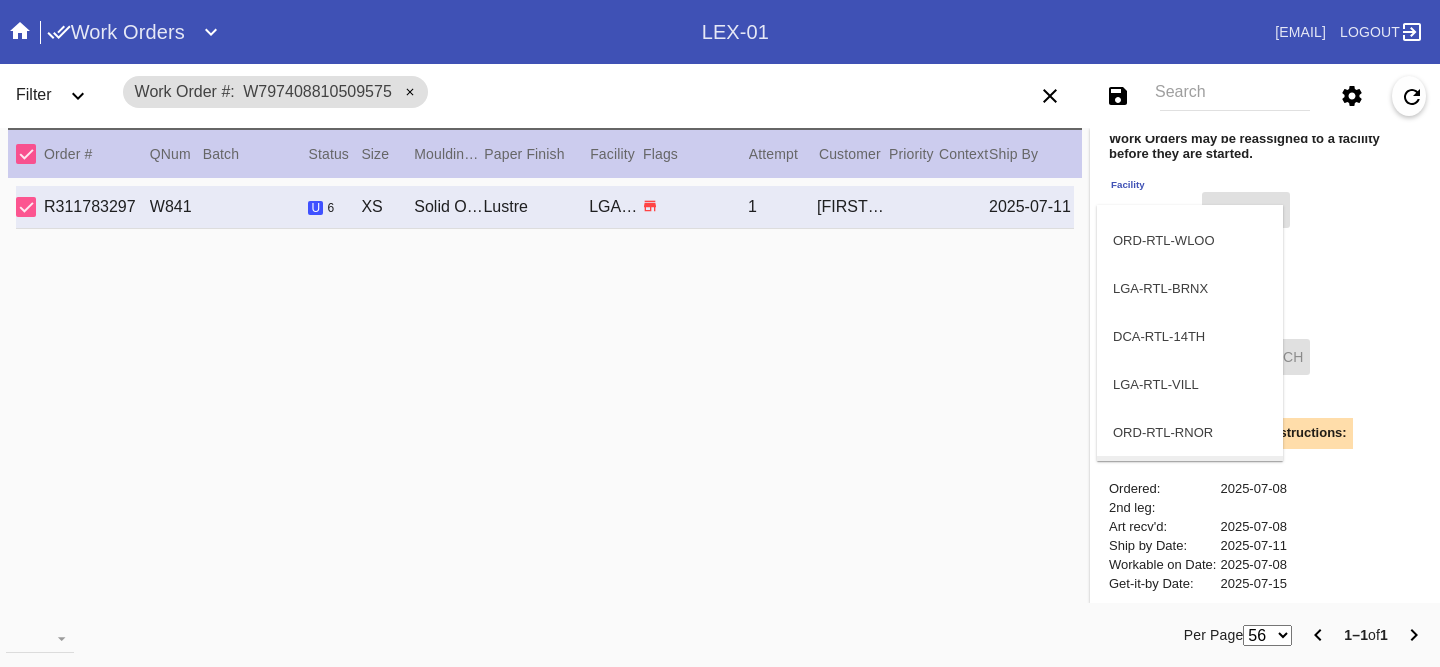 scroll, scrollTop: 2240, scrollLeft: 0, axis: vertical 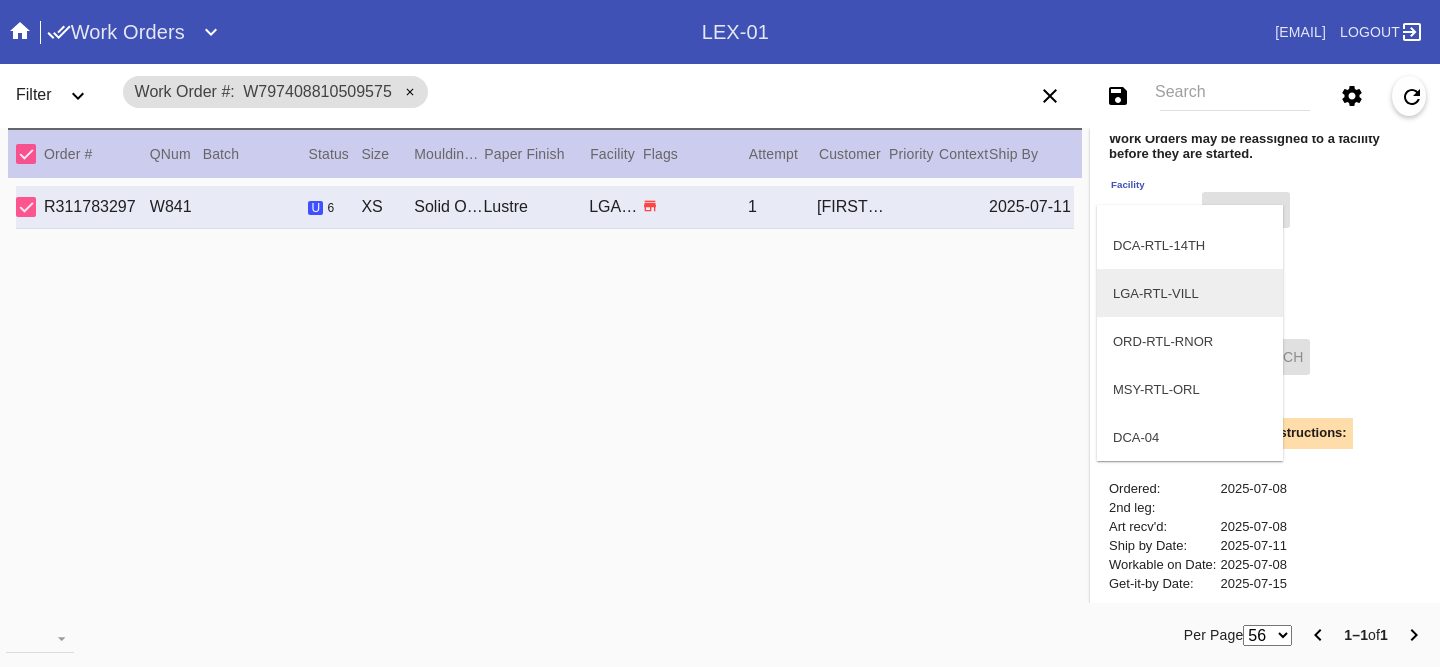 click on "LGA-RTL-VILL" at bounding box center (1156, 293) 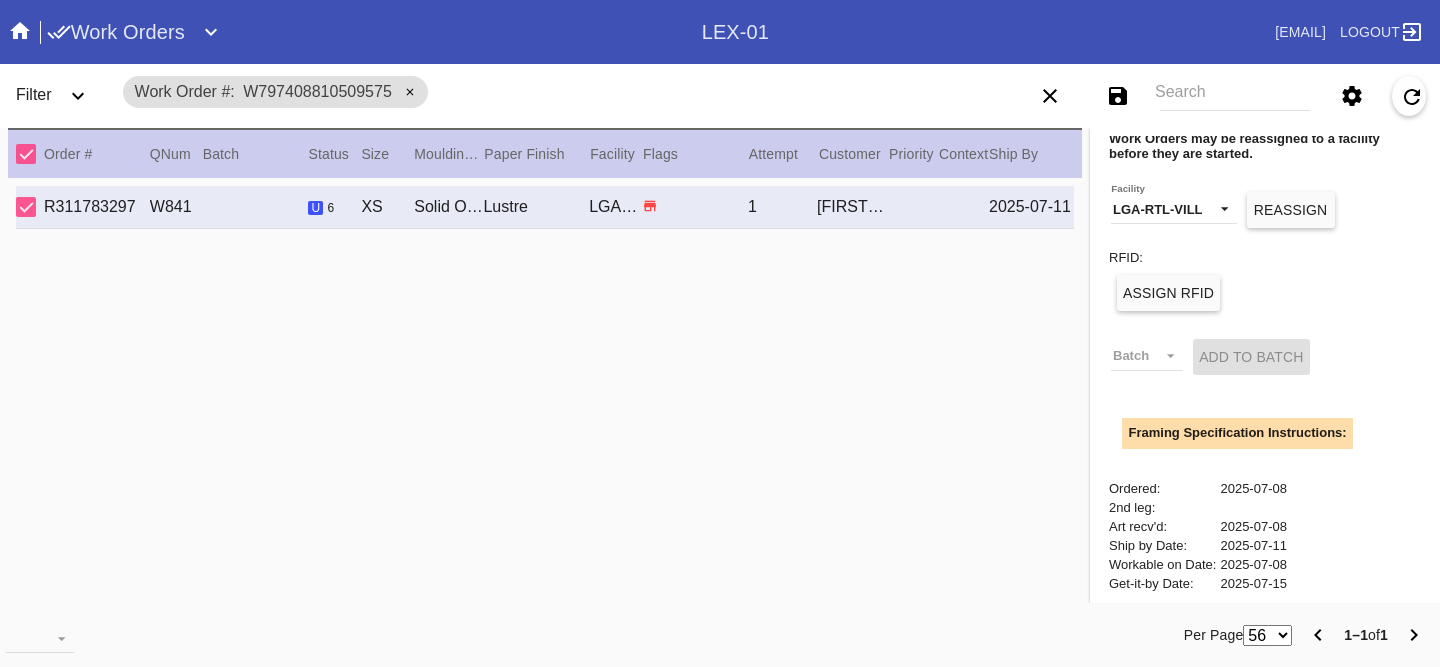 click on "Reassign" at bounding box center (1290, 210) 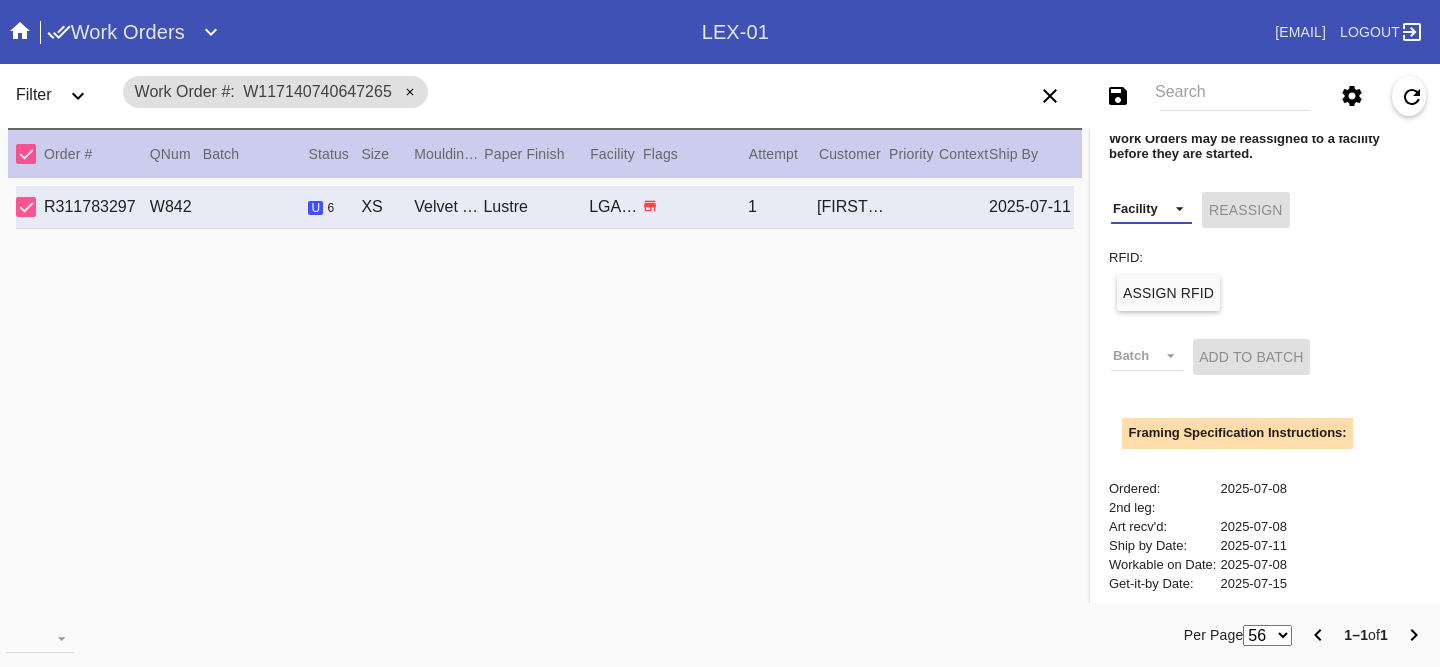 click on "Facility" at bounding box center [1151, 209] 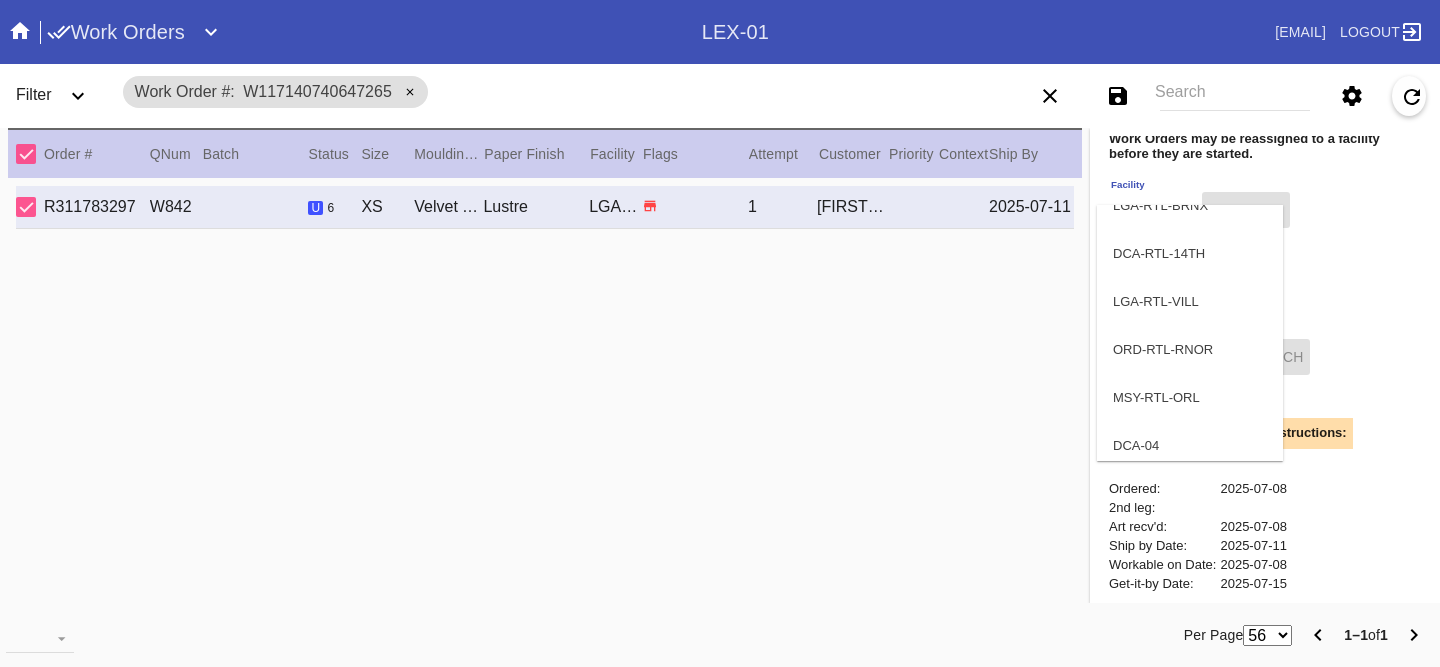 scroll, scrollTop: 2240, scrollLeft: 0, axis: vertical 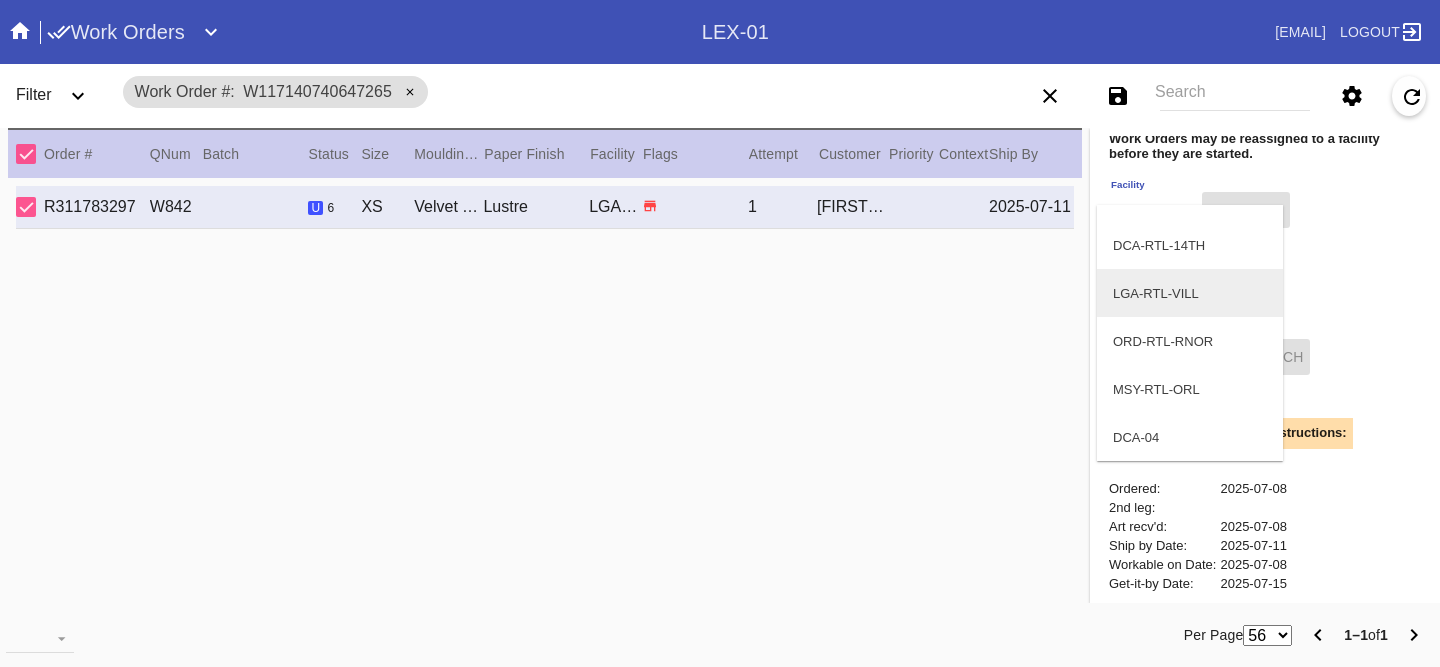 click on "LGA-RTL-VILL" at bounding box center [1156, 293] 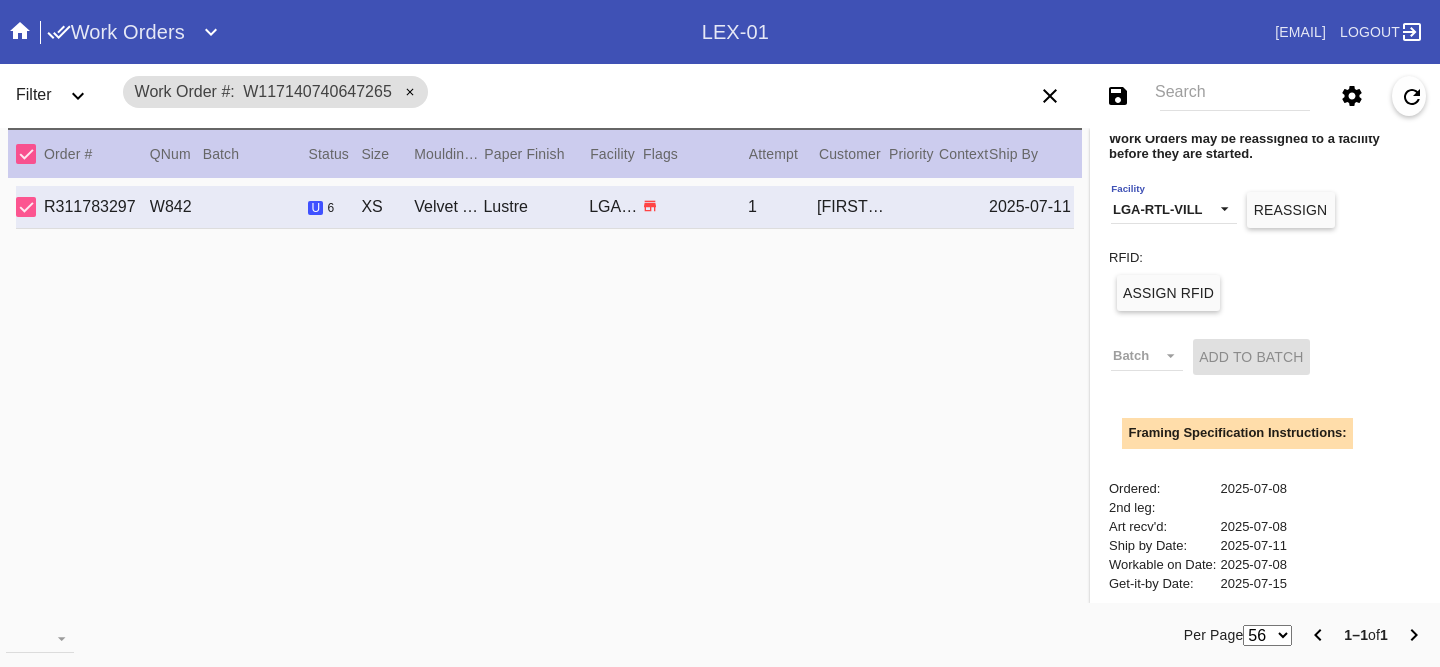 click on "Reassign" at bounding box center [1290, 210] 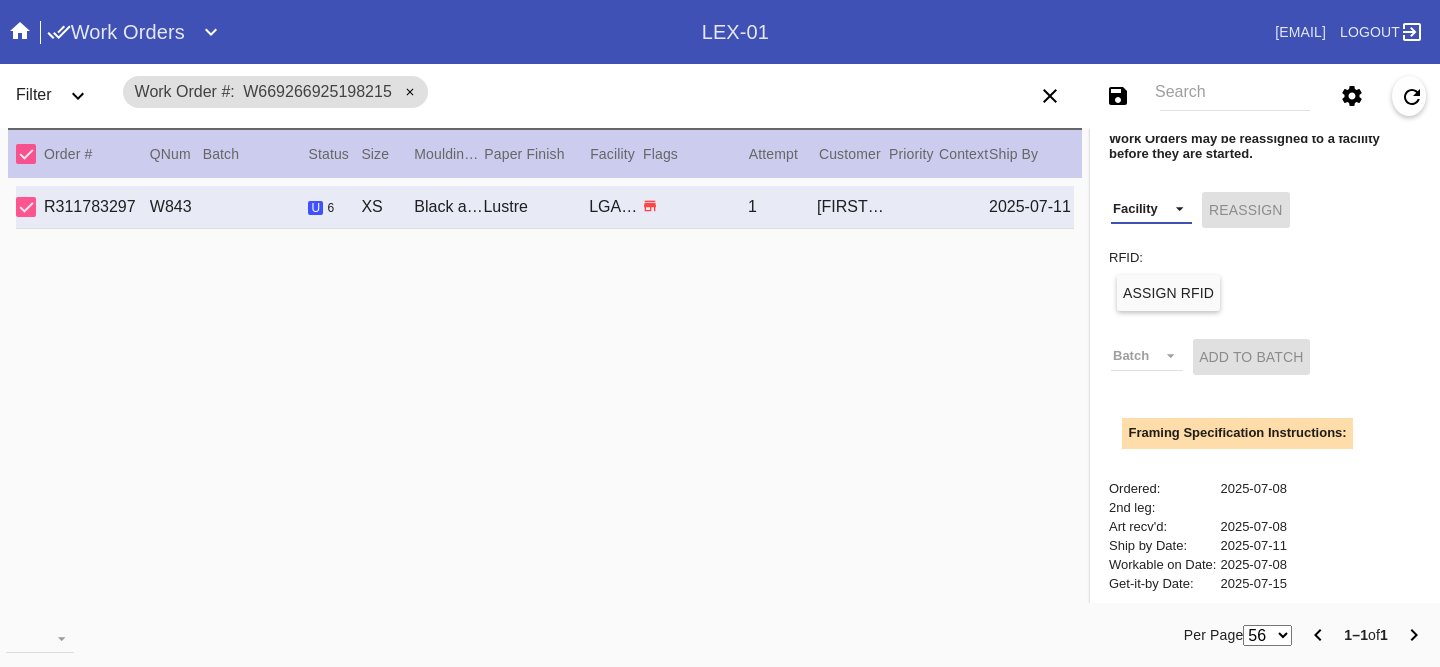 click on "Facility" at bounding box center (1151, 209) 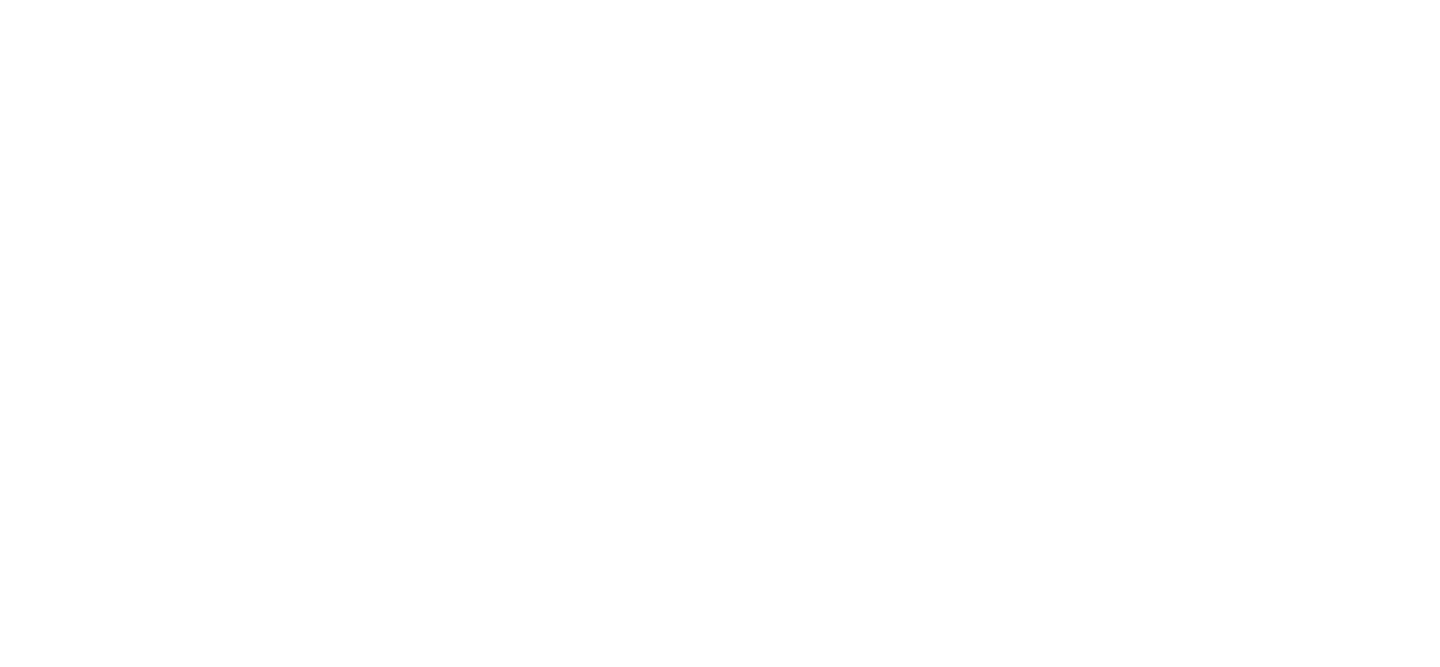 scroll, scrollTop: 0, scrollLeft: 0, axis: both 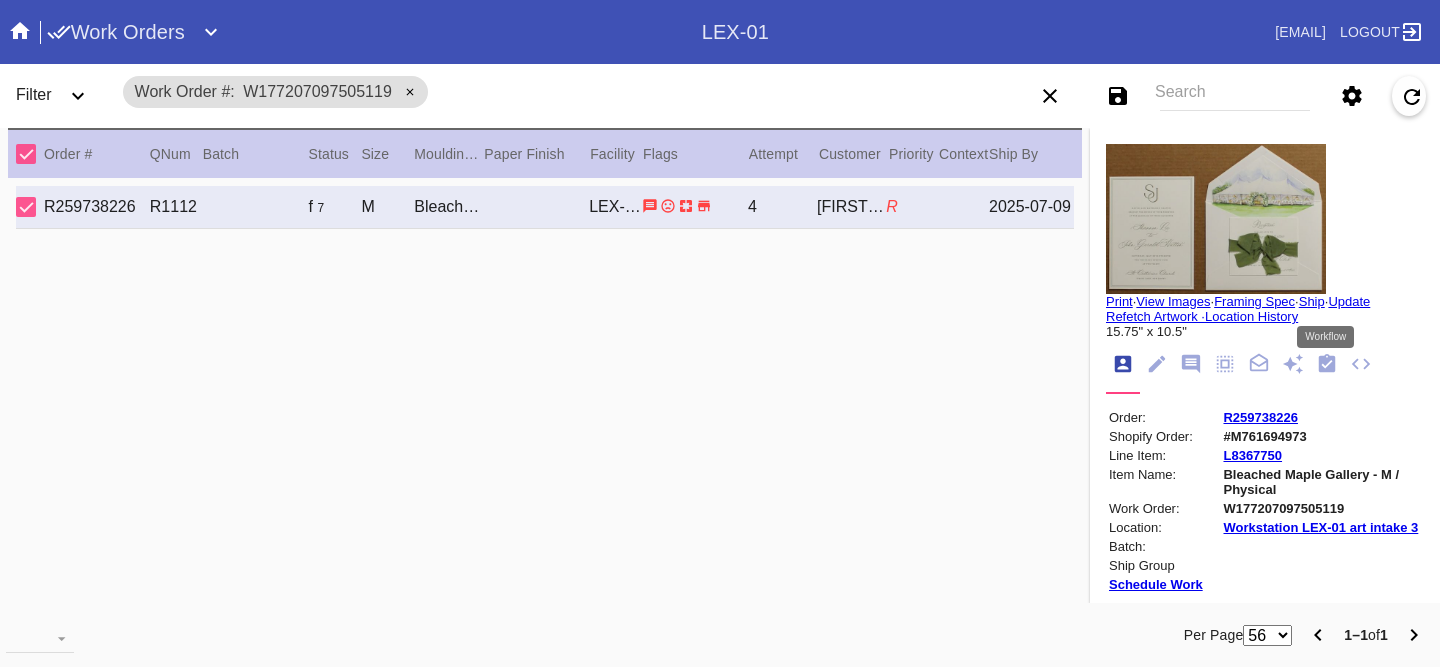 click at bounding box center [1327, 363] 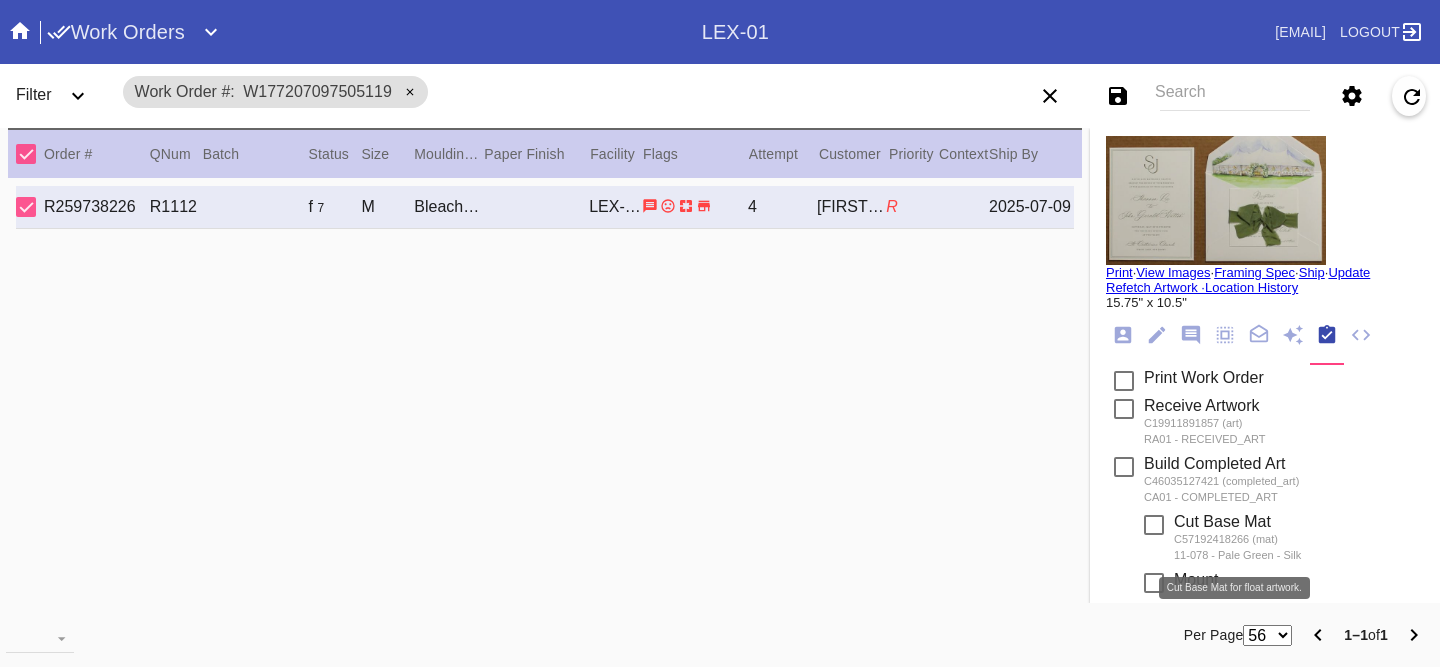 scroll, scrollTop: 0, scrollLeft: 0, axis: both 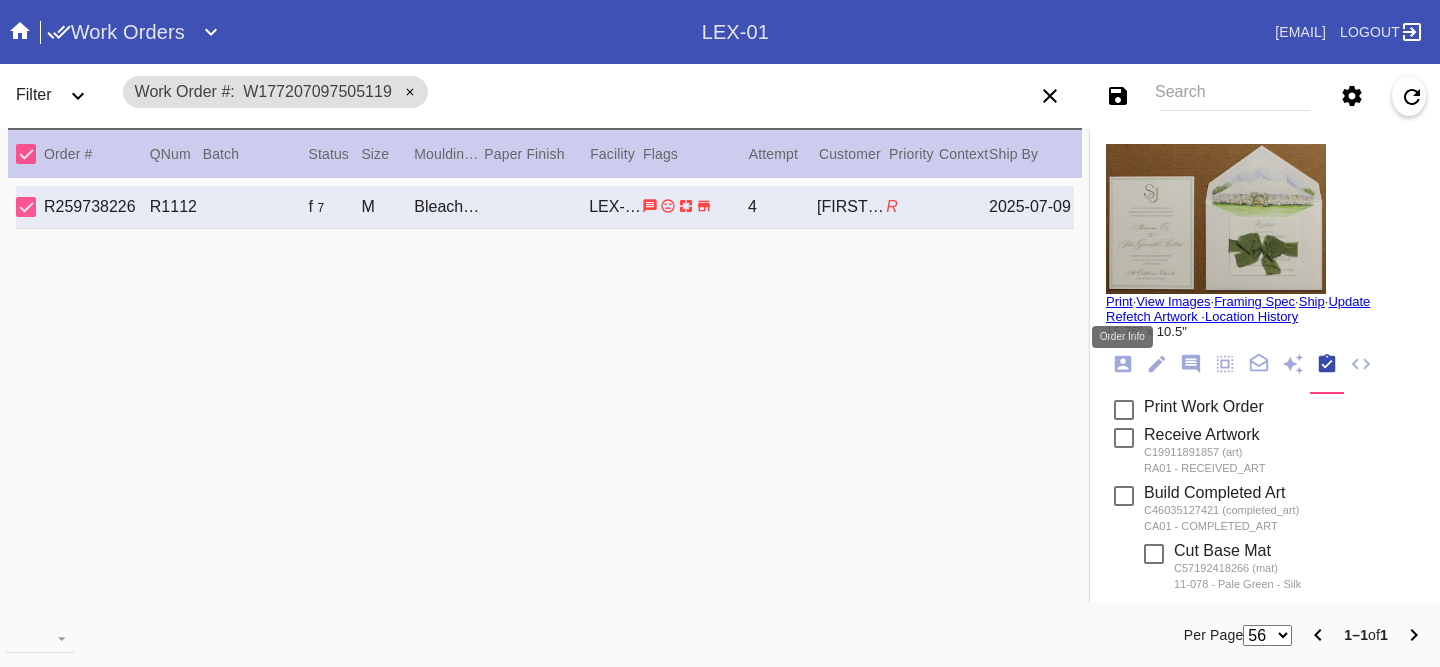 click at bounding box center (1123, 364) 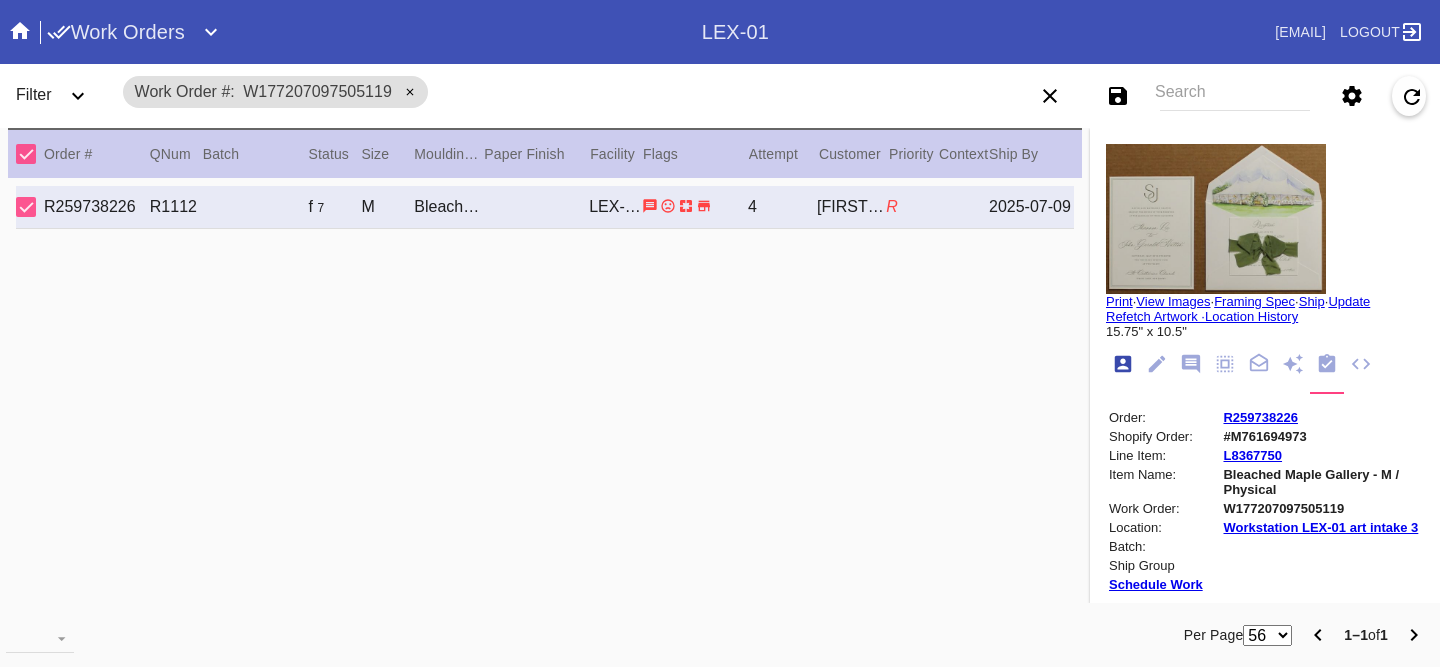 scroll, scrollTop: 24, scrollLeft: 0, axis: vertical 